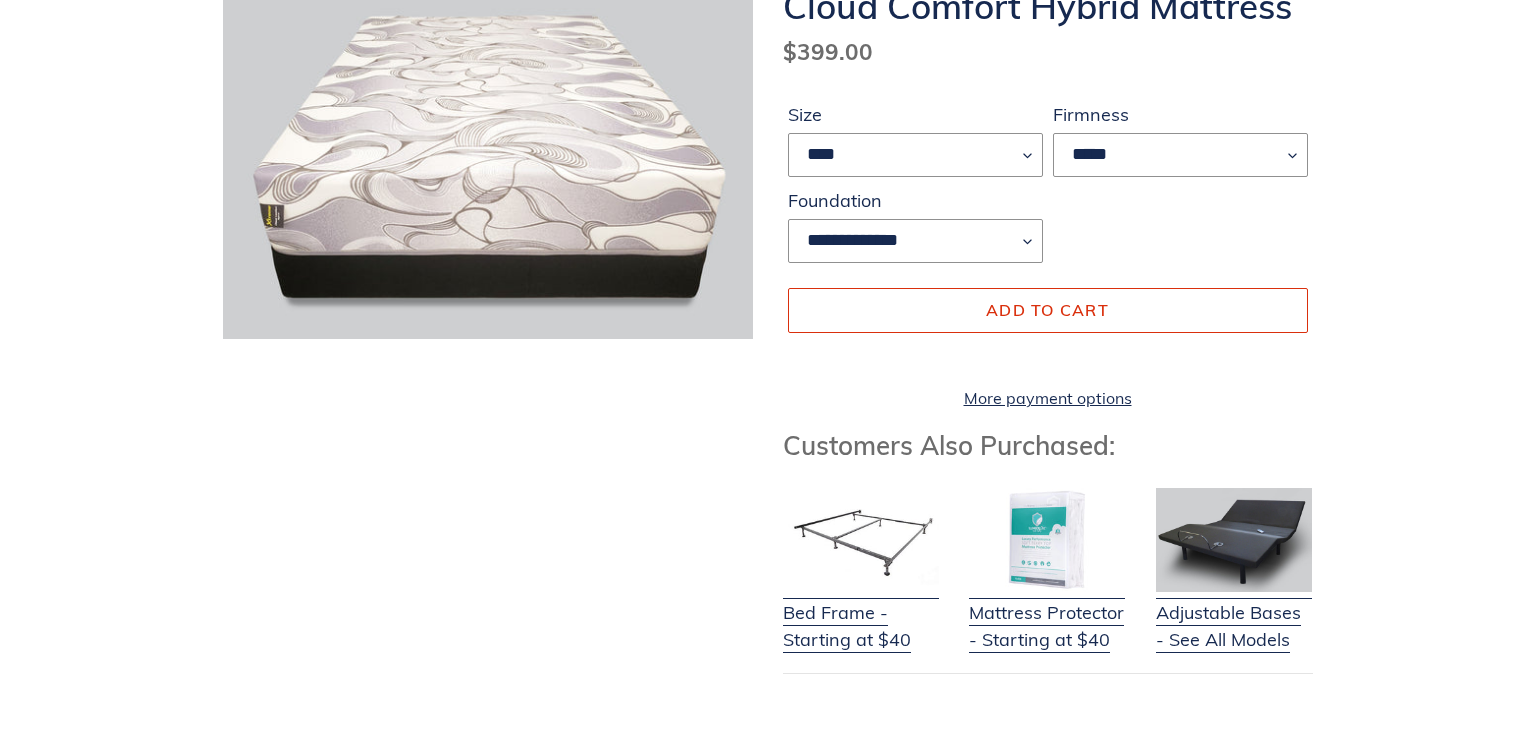scroll, scrollTop: 0, scrollLeft: 0, axis: both 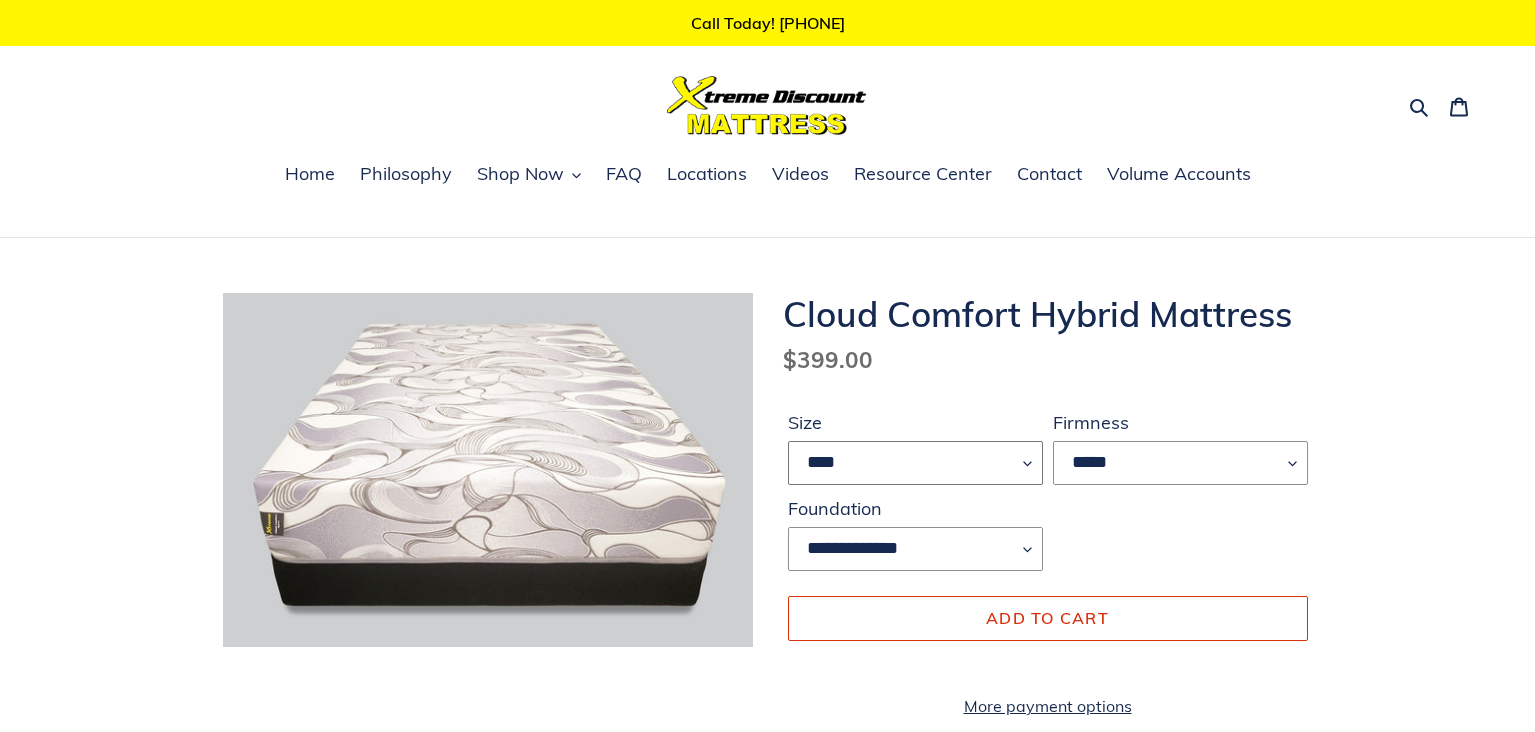 click on "**** ******* **** ***** ****" at bounding box center [915, 463] 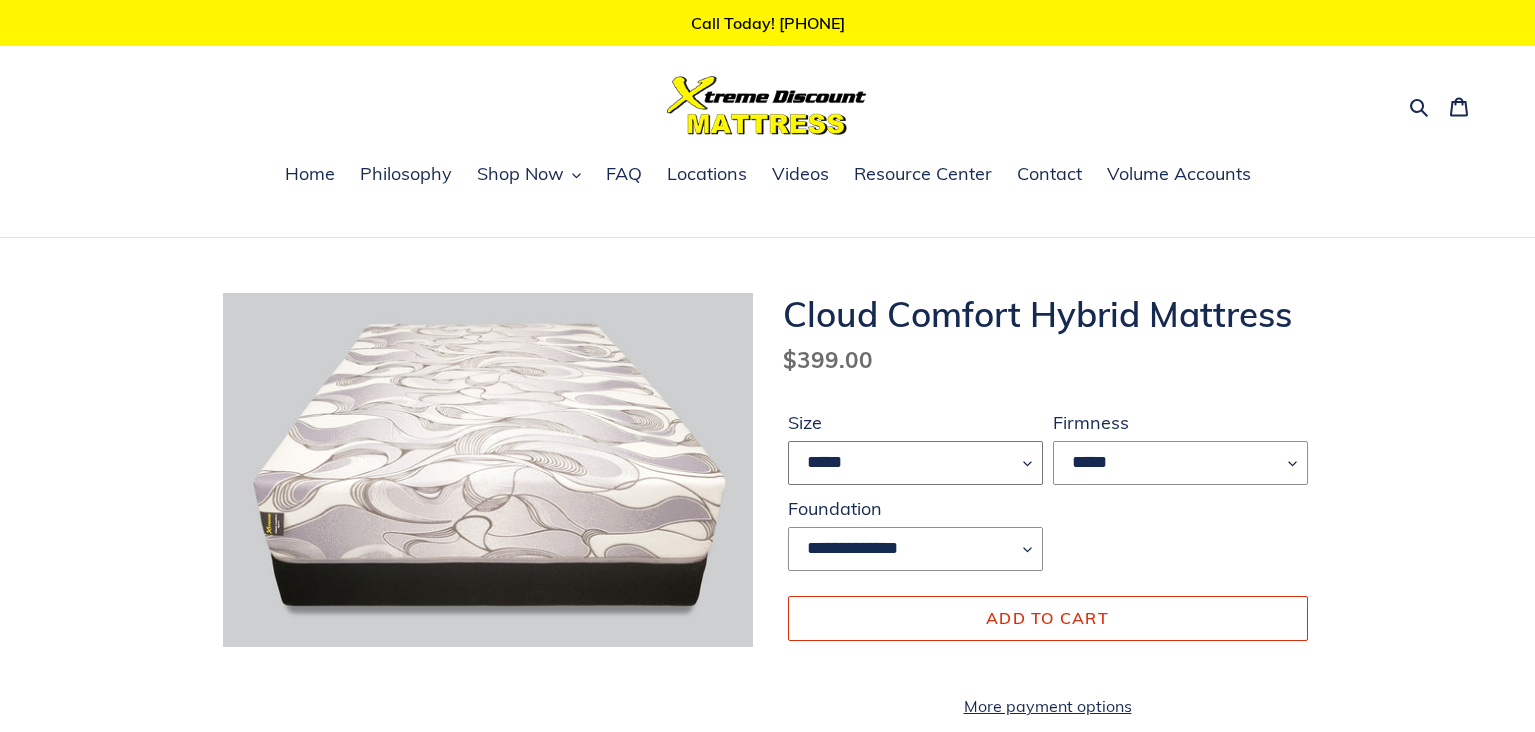 click on "**** ******* **** ***** ****" at bounding box center (915, 463) 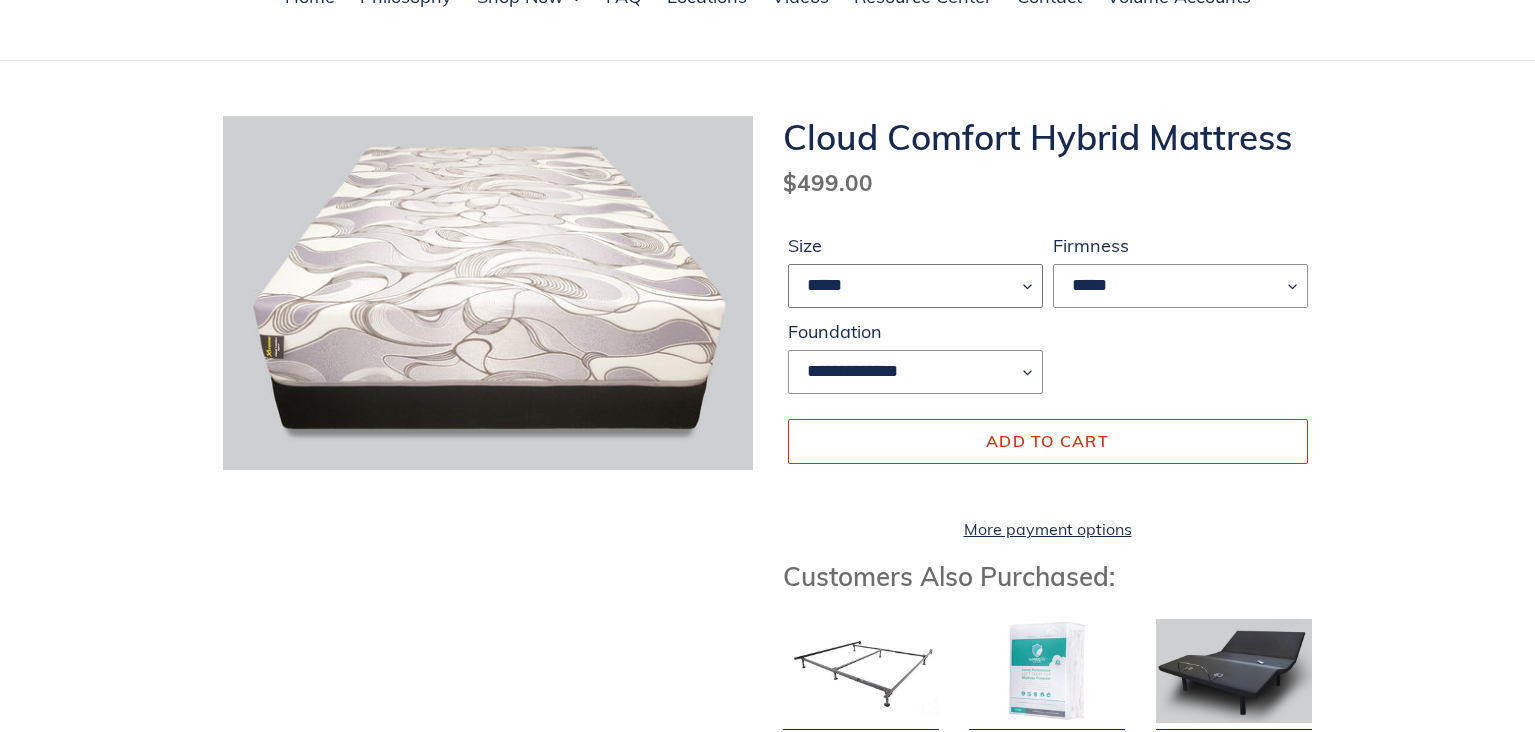 scroll, scrollTop: 0, scrollLeft: 0, axis: both 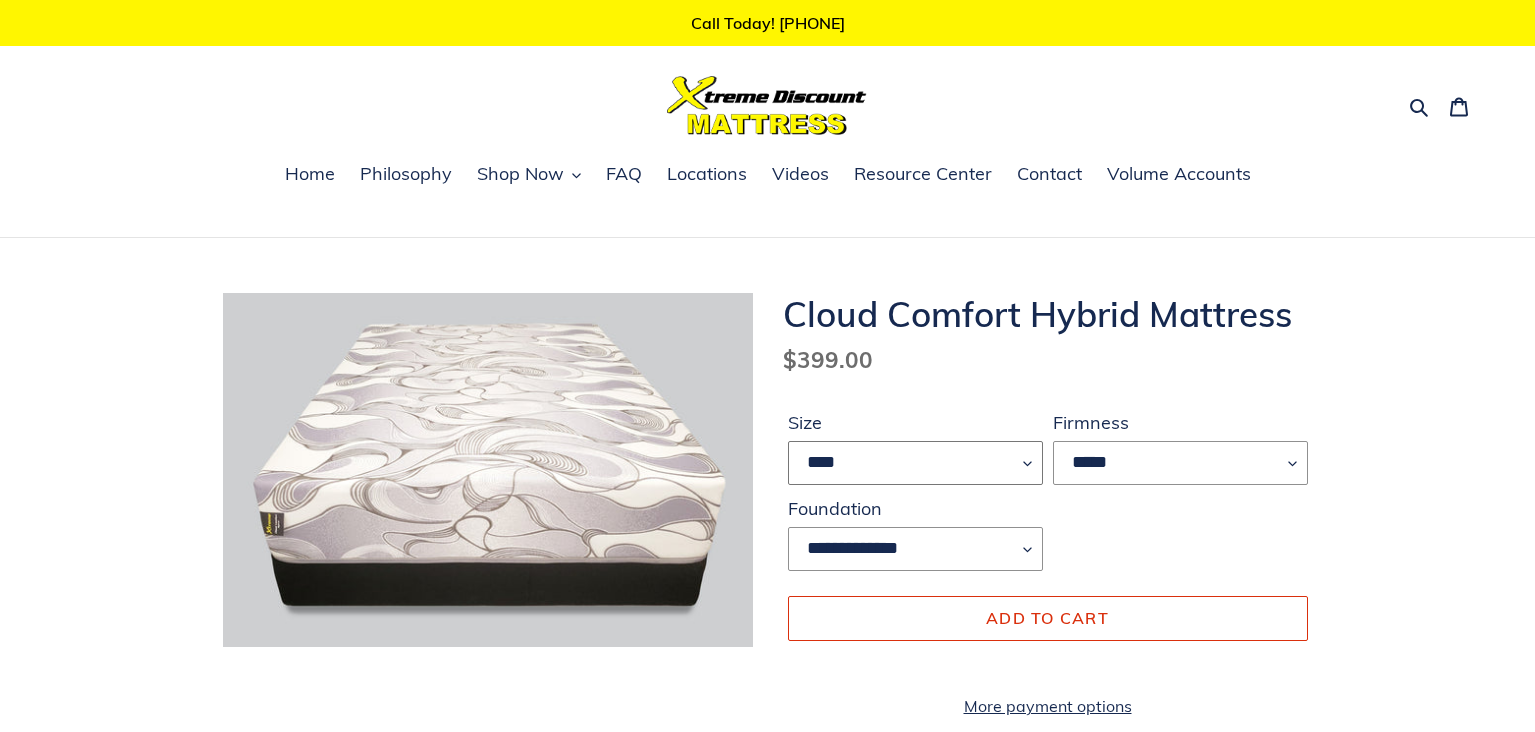 click on "**** ******* **** ***** ****" at bounding box center (915, 463) 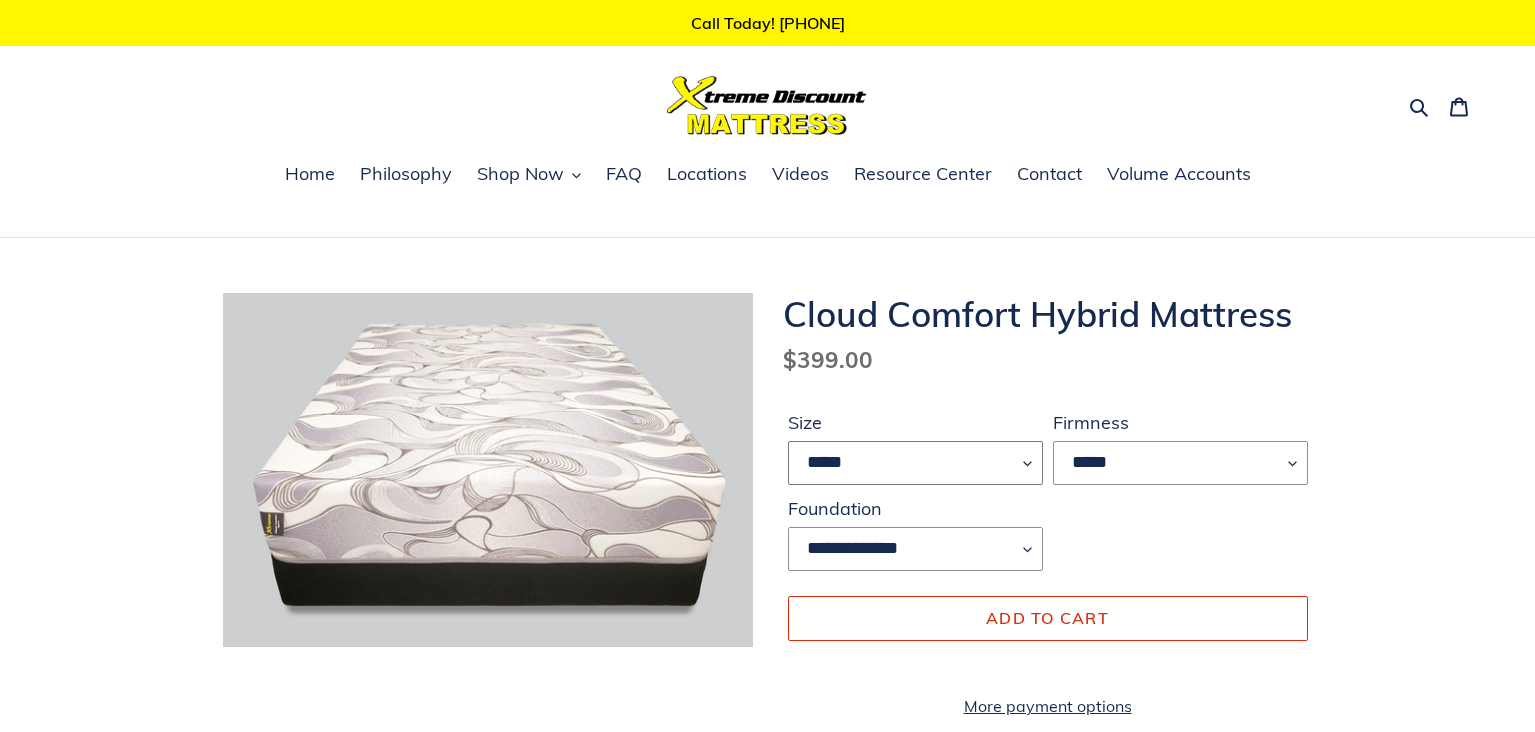 click on "**** ******* **** ***** ****" at bounding box center (915, 463) 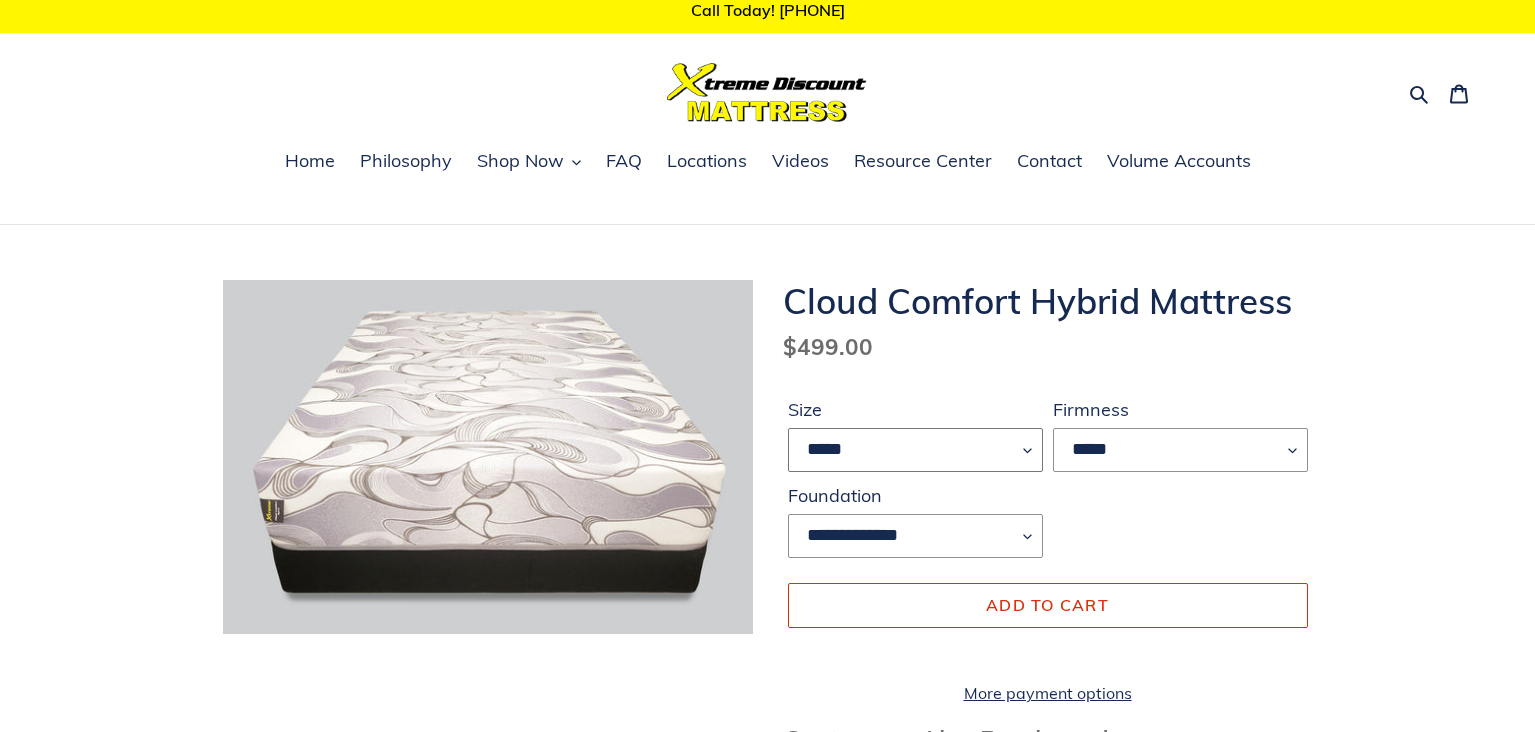scroll, scrollTop: 200, scrollLeft: 0, axis: vertical 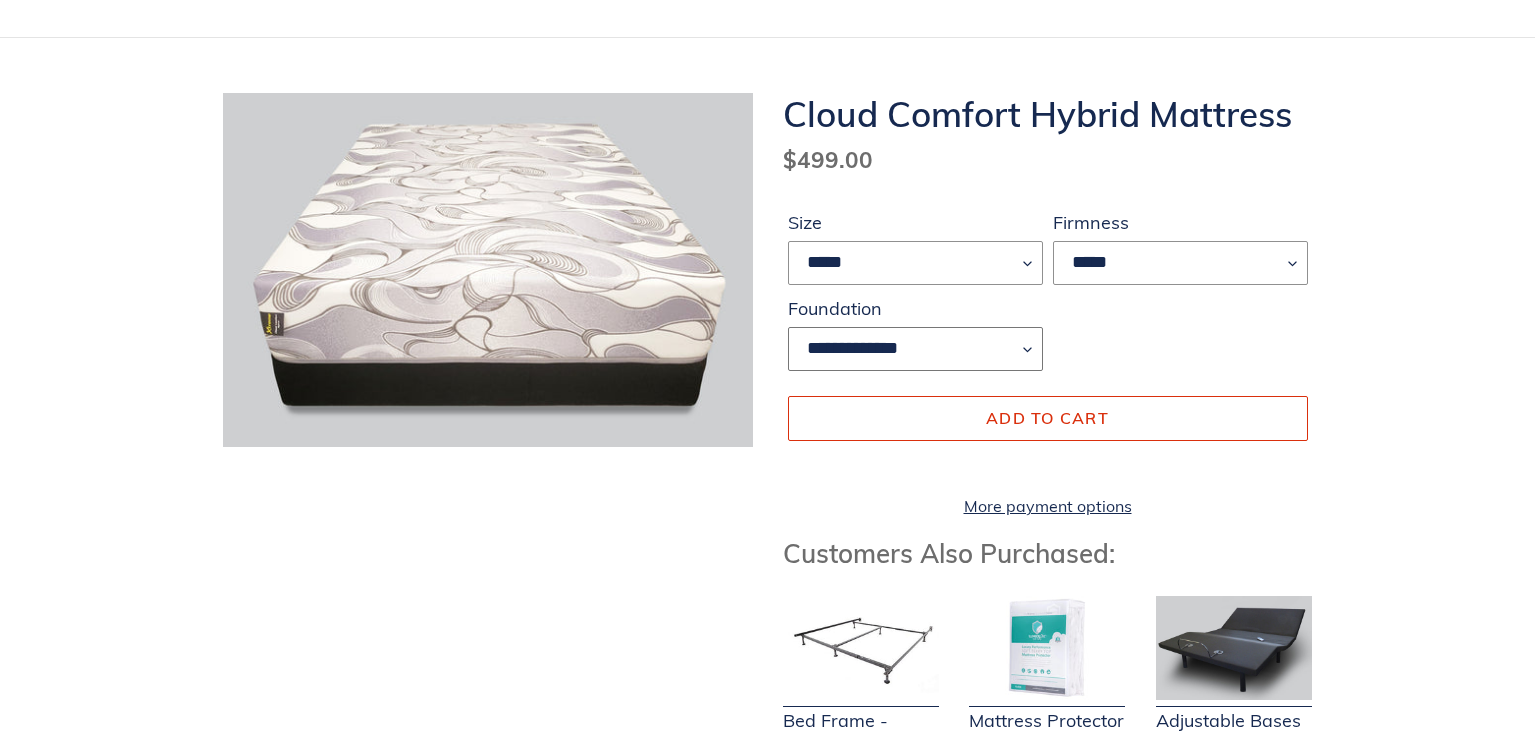 click on "**********" at bounding box center [915, 349] 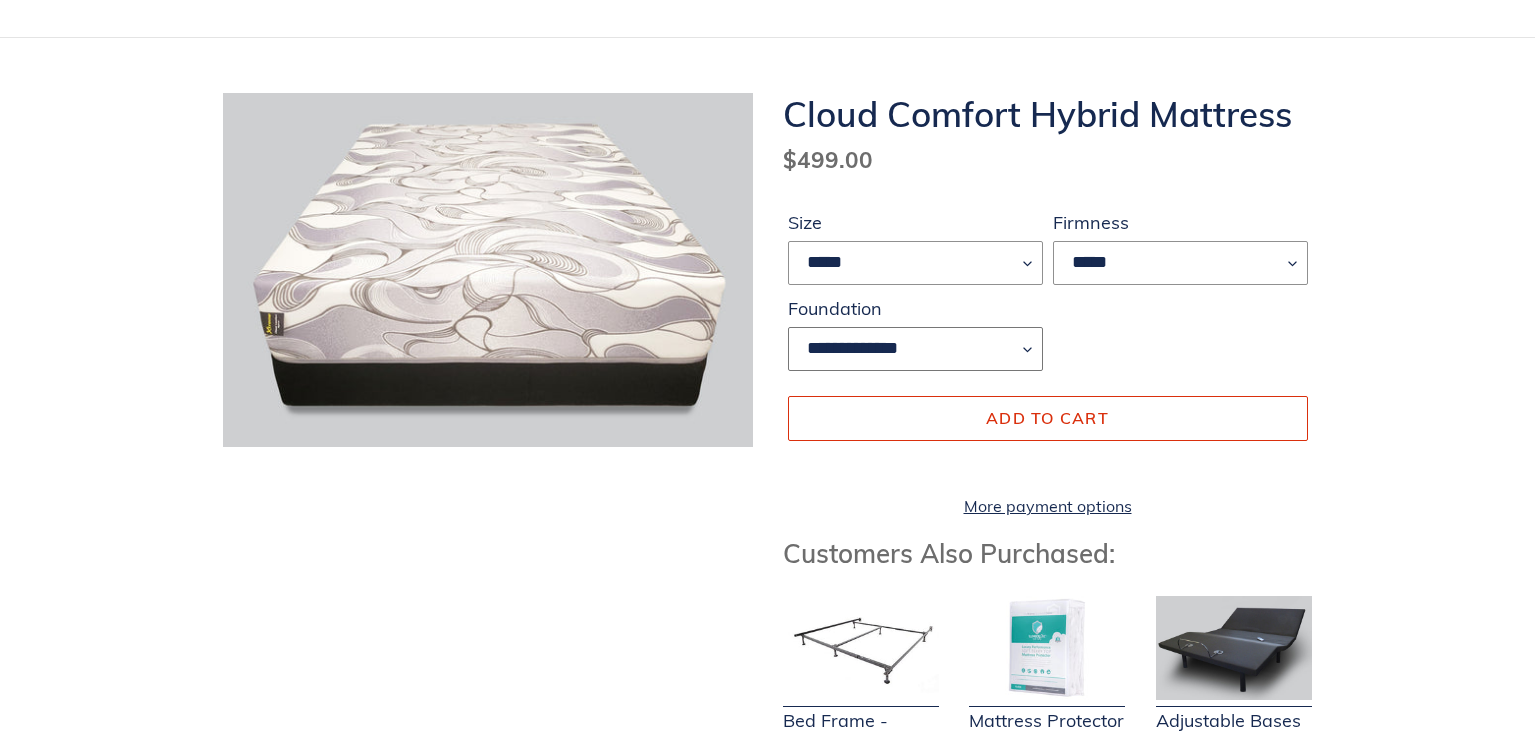 click on "**********" at bounding box center [915, 349] 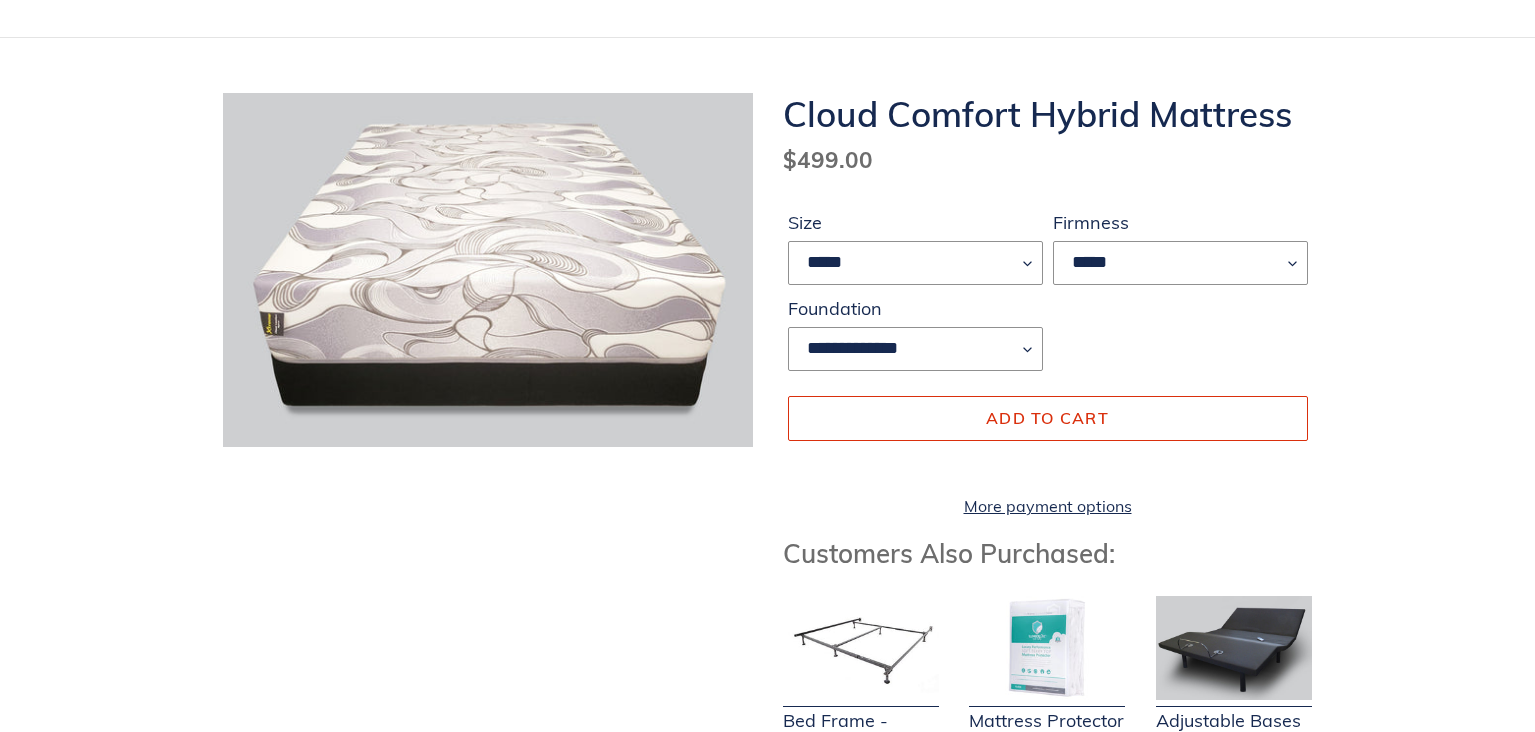 click on "**********" at bounding box center [1048, 295] 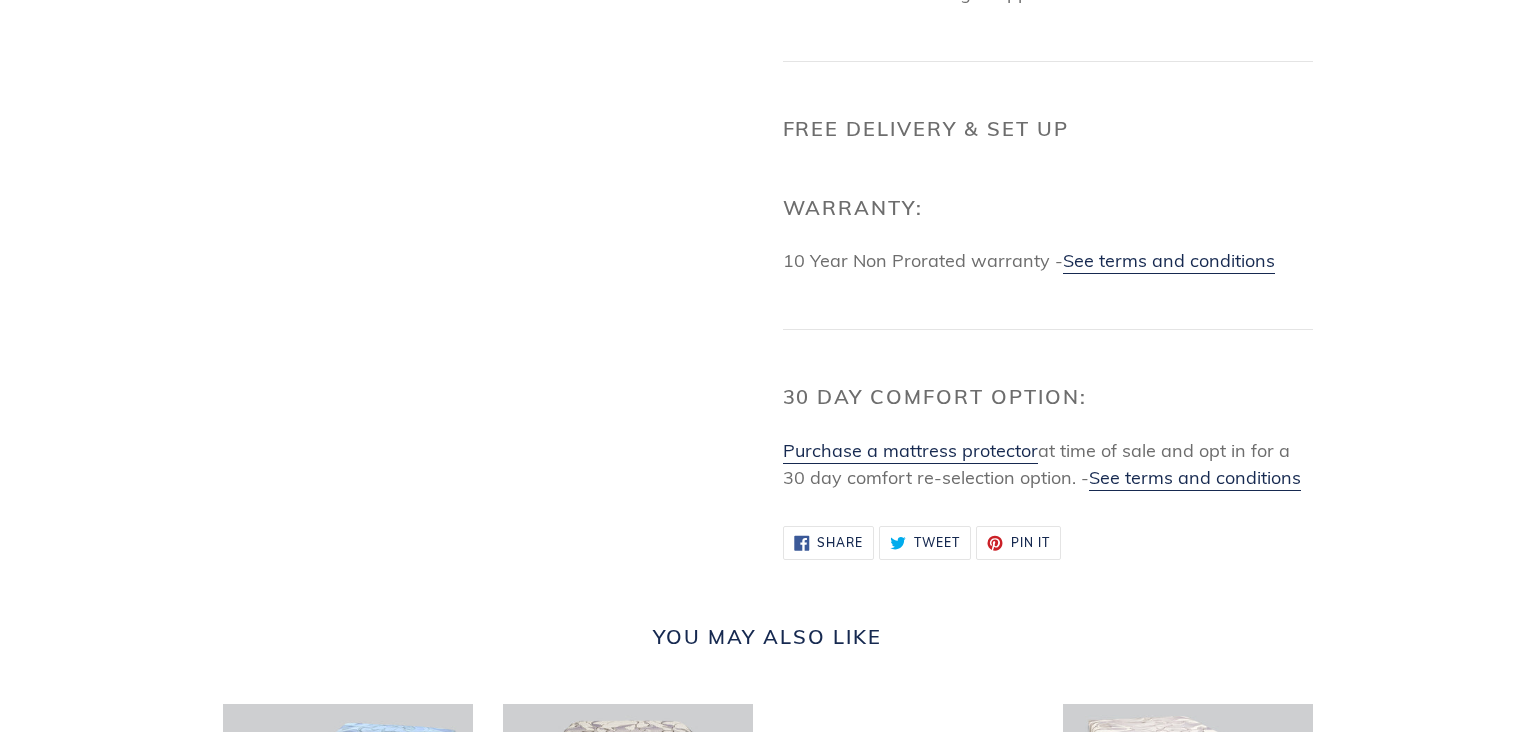 scroll, scrollTop: 1700, scrollLeft: 0, axis: vertical 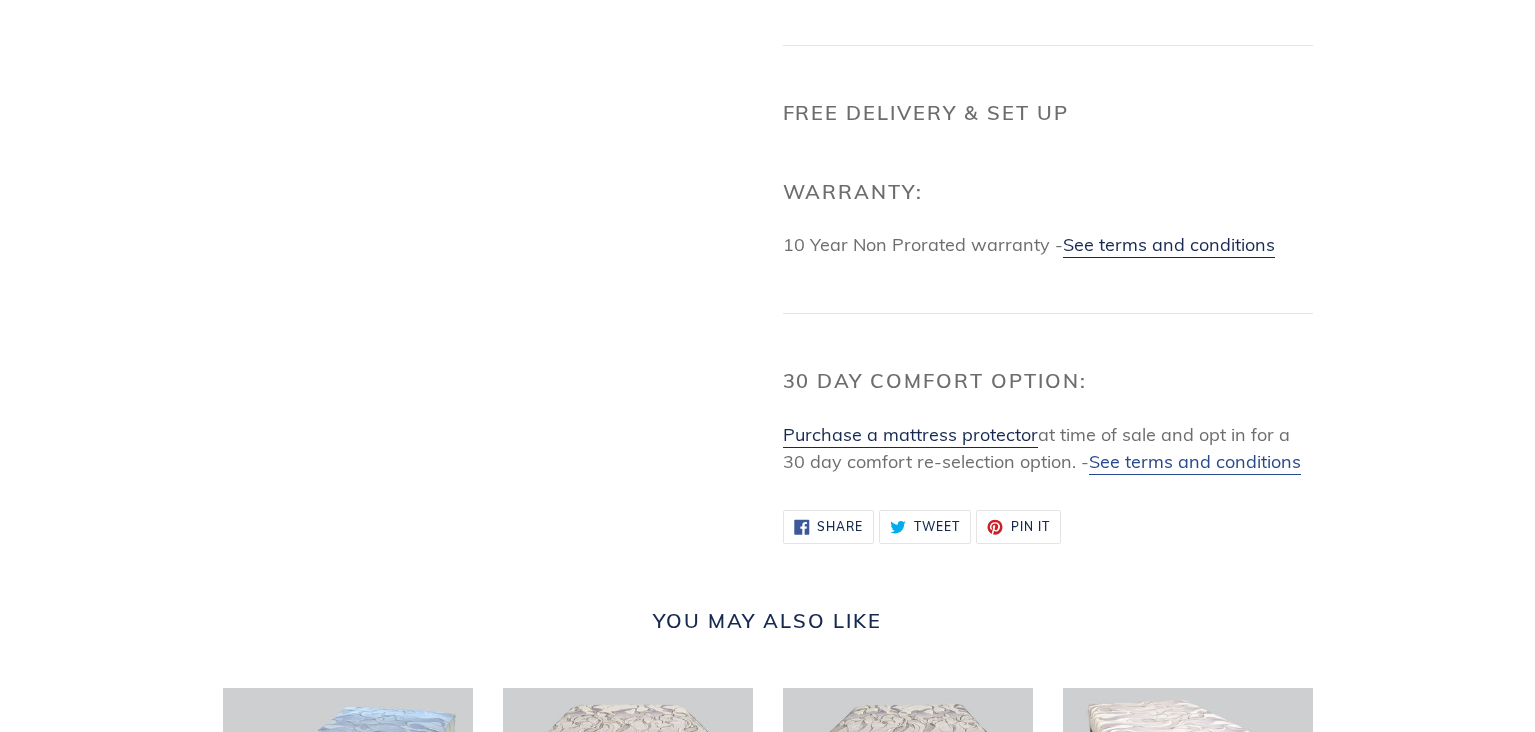 click on "See terms and conditions" at bounding box center (1195, 462) 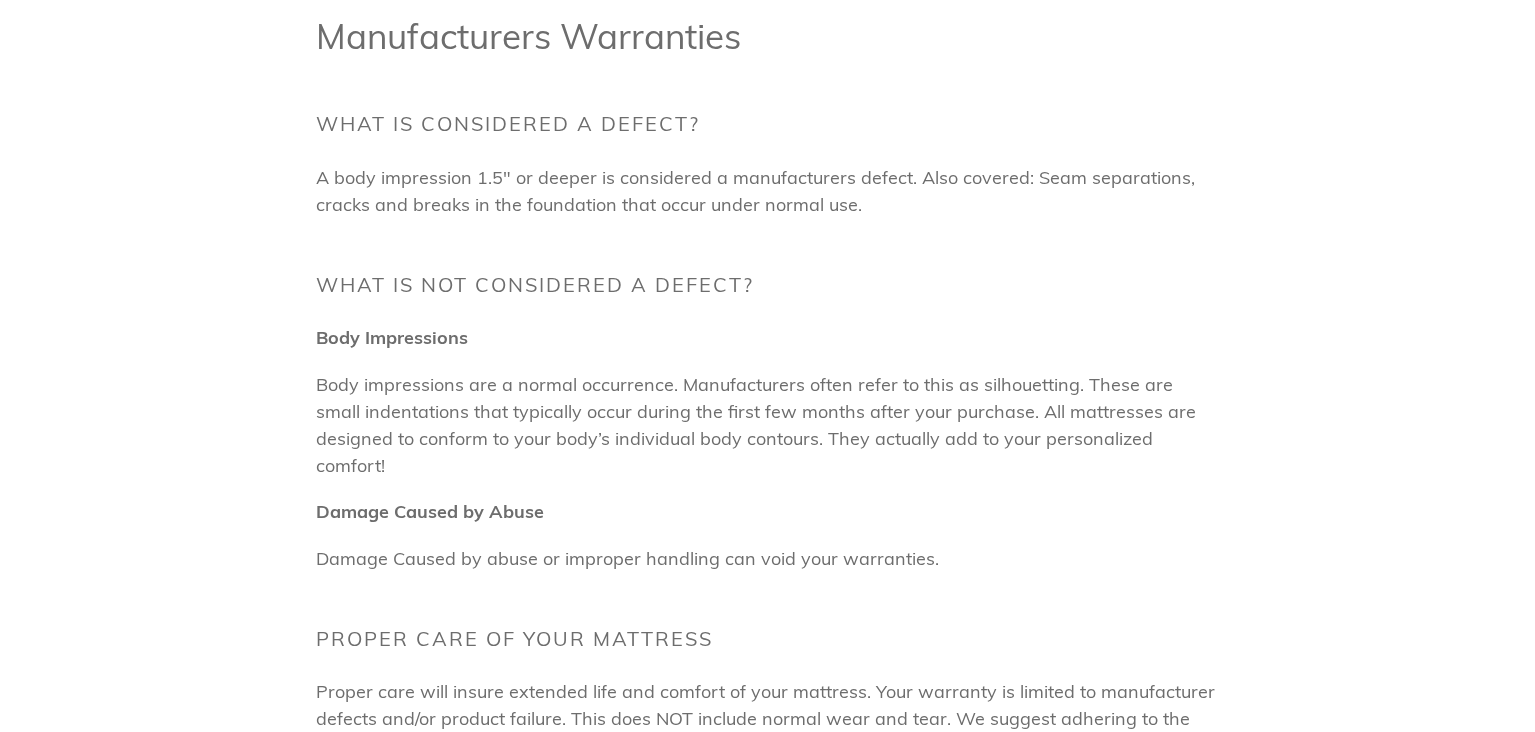 scroll, scrollTop: 89, scrollLeft: 0, axis: vertical 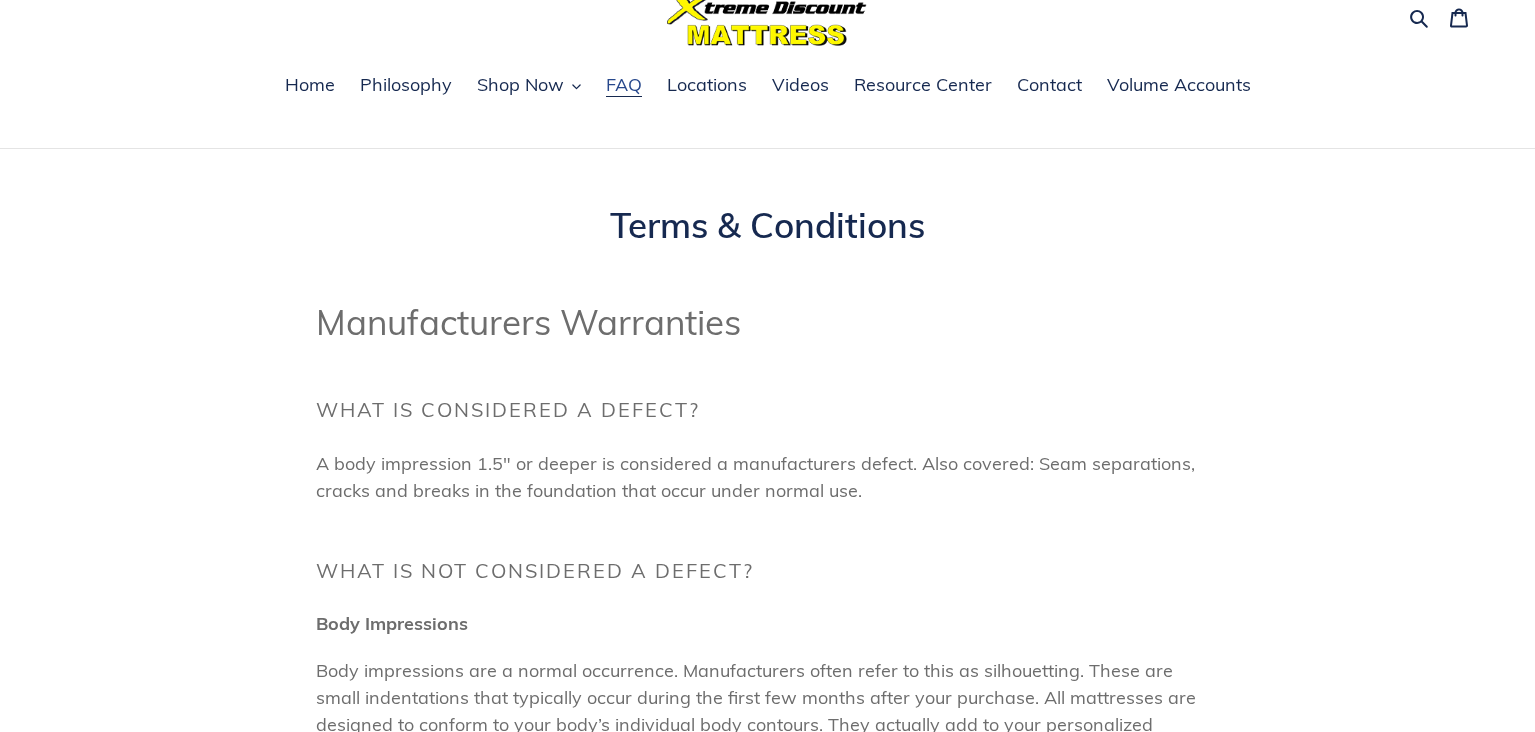 click on "FAQ" at bounding box center [624, 85] 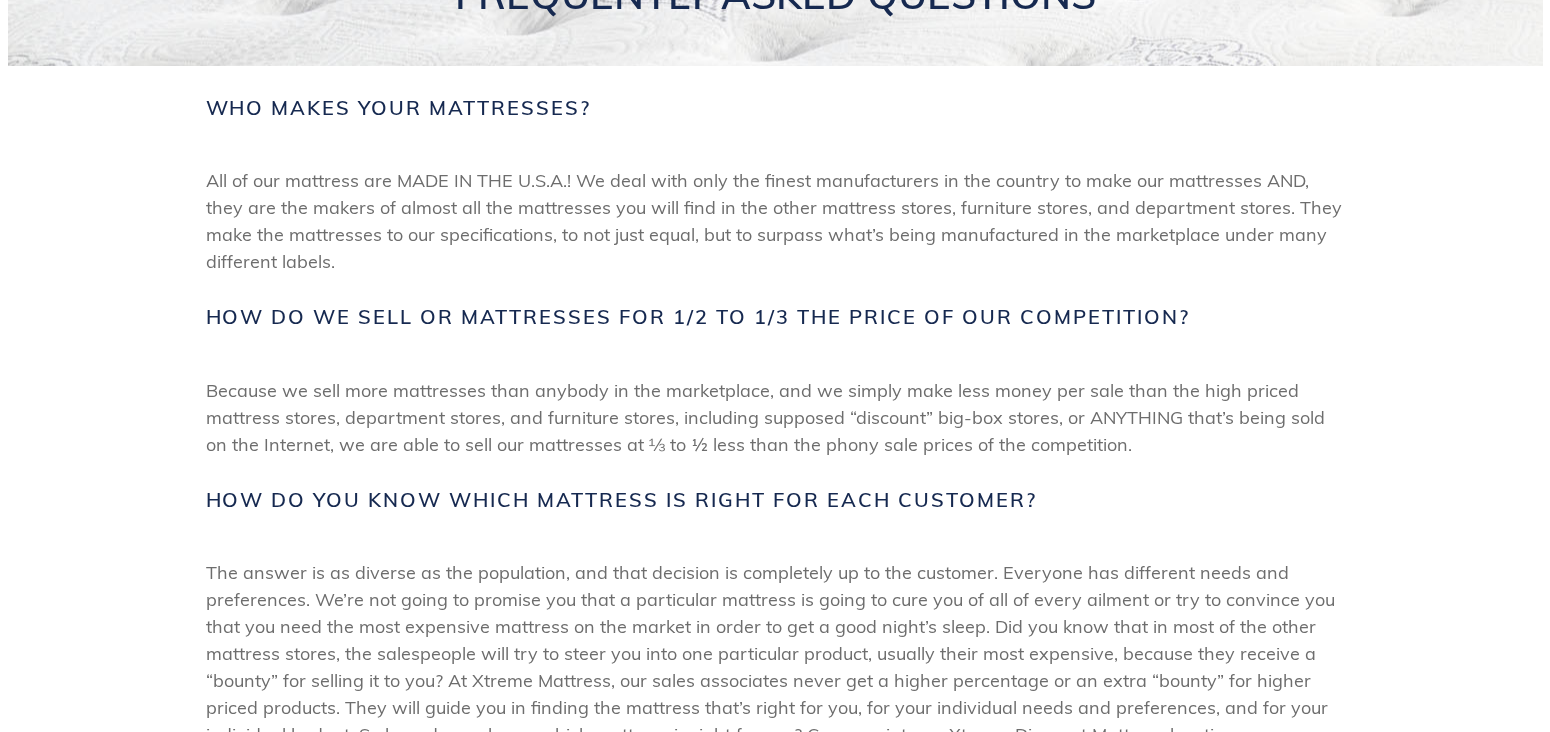 scroll, scrollTop: 0, scrollLeft: 0, axis: both 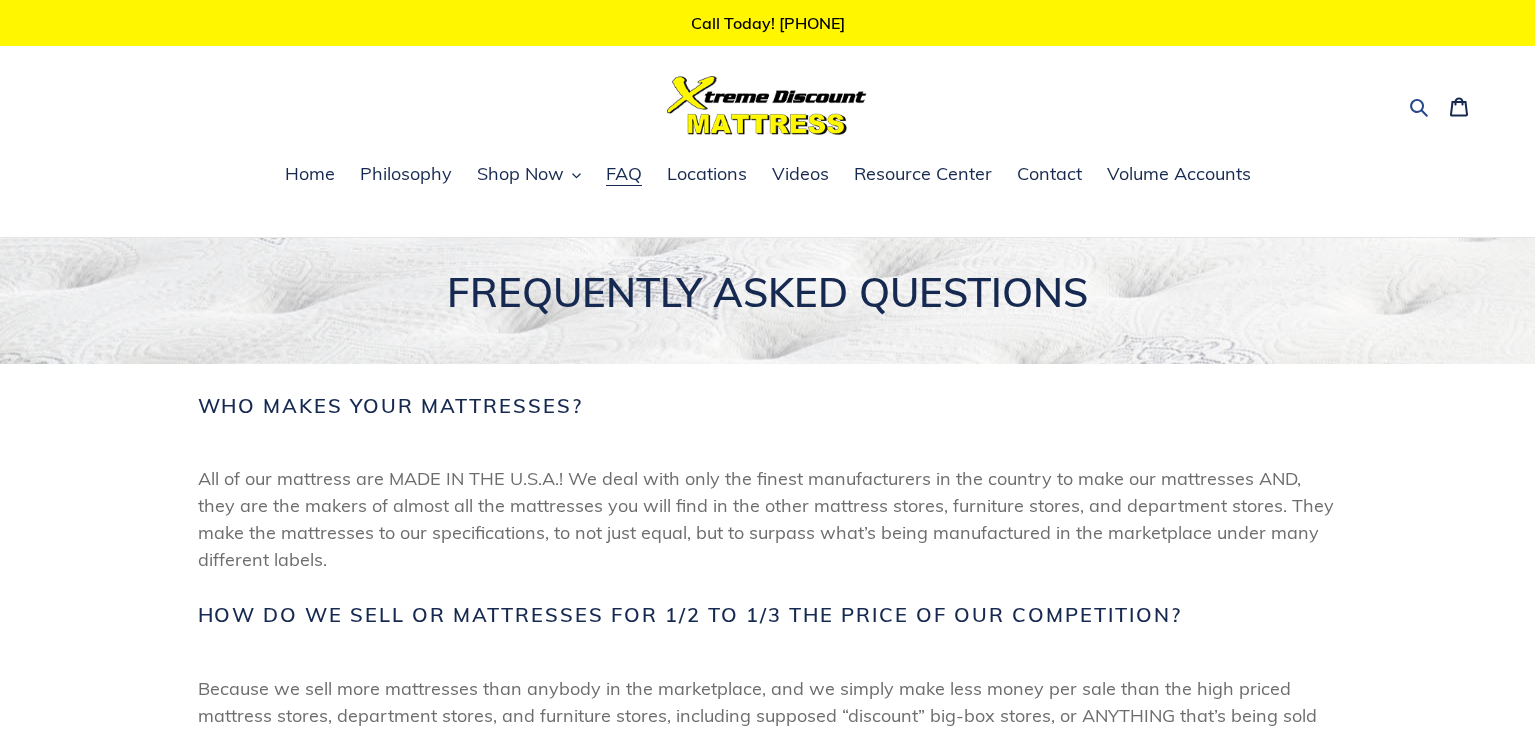 click 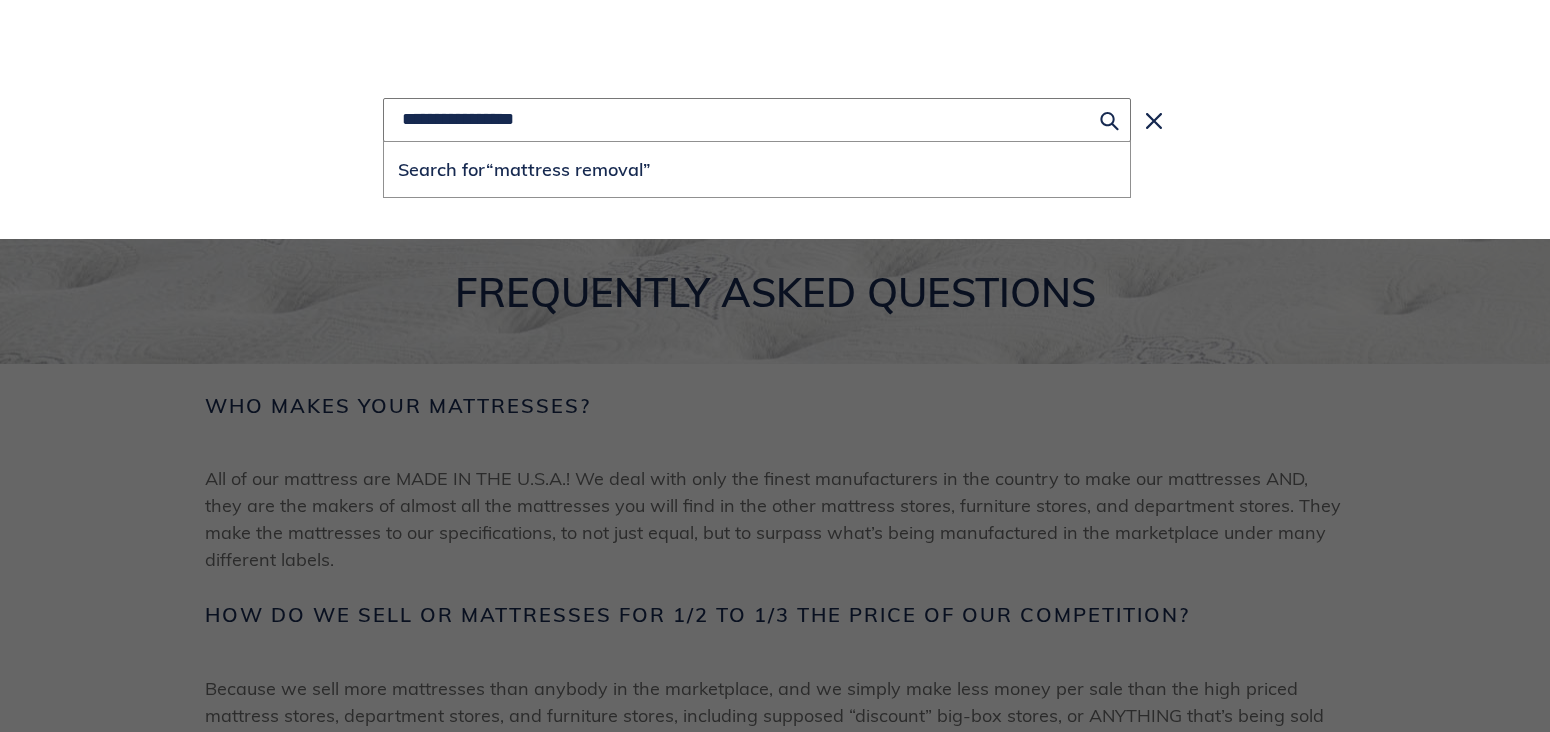 type on "**********" 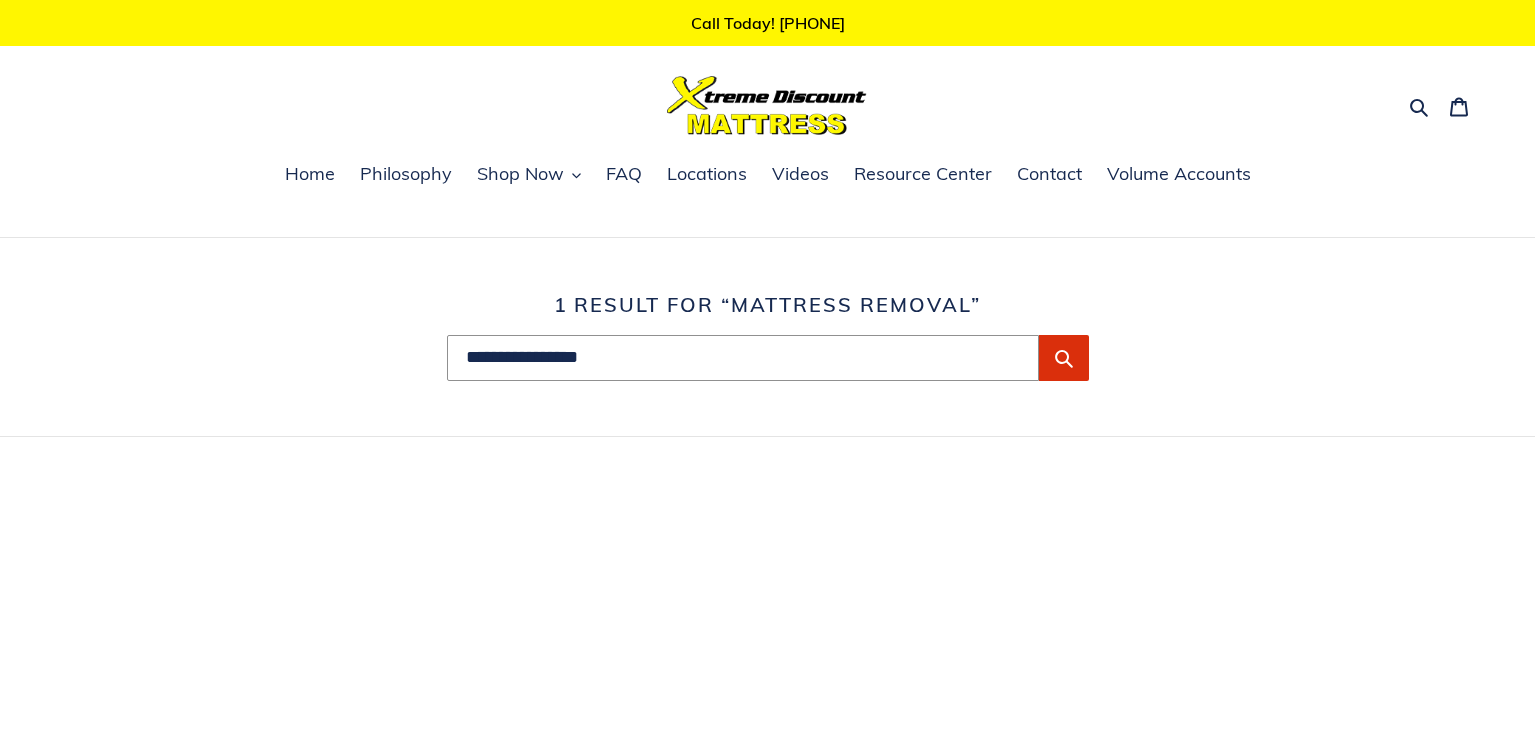 scroll, scrollTop: 0, scrollLeft: 0, axis: both 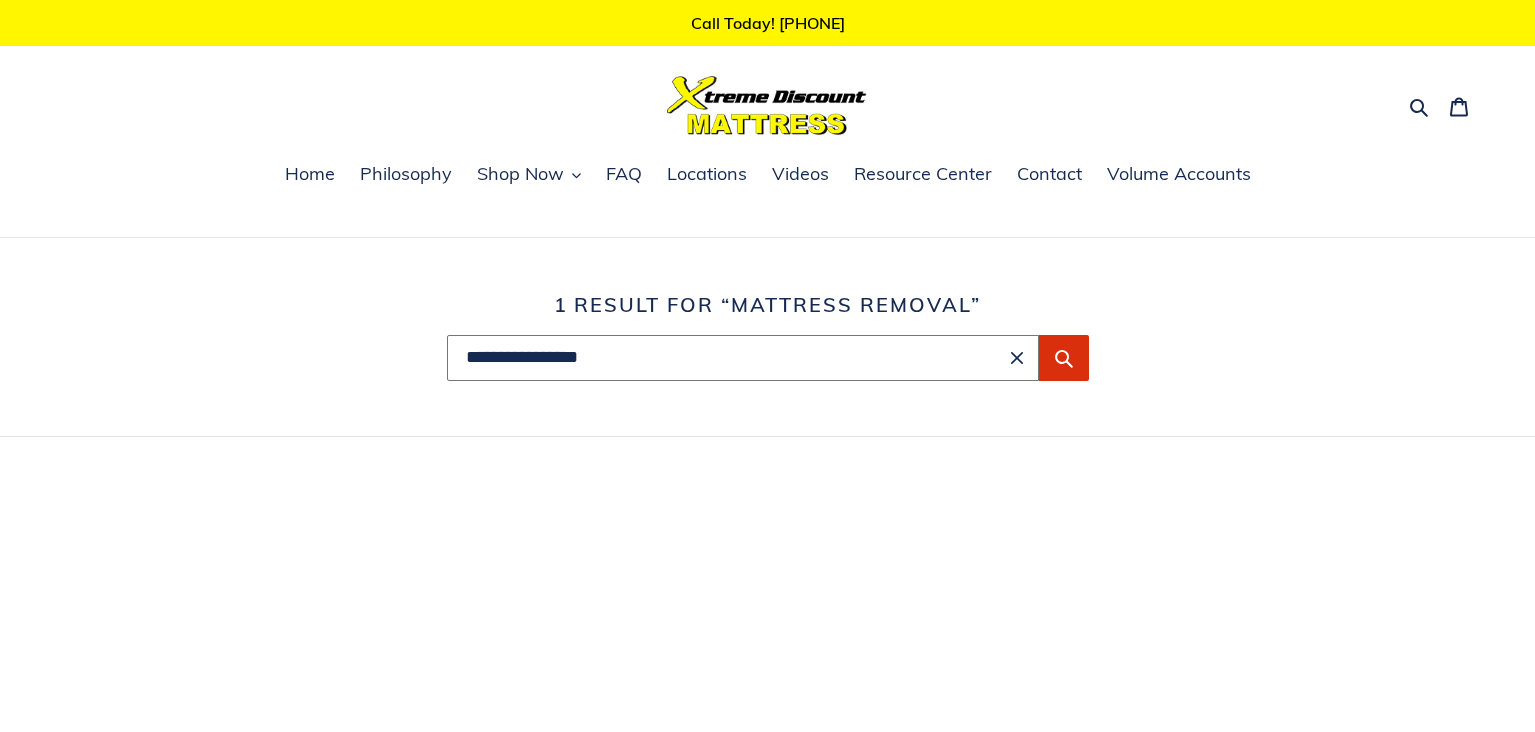drag, startPoint x: 465, startPoint y: 352, endPoint x: 534, endPoint y: 343, distance: 69.58448 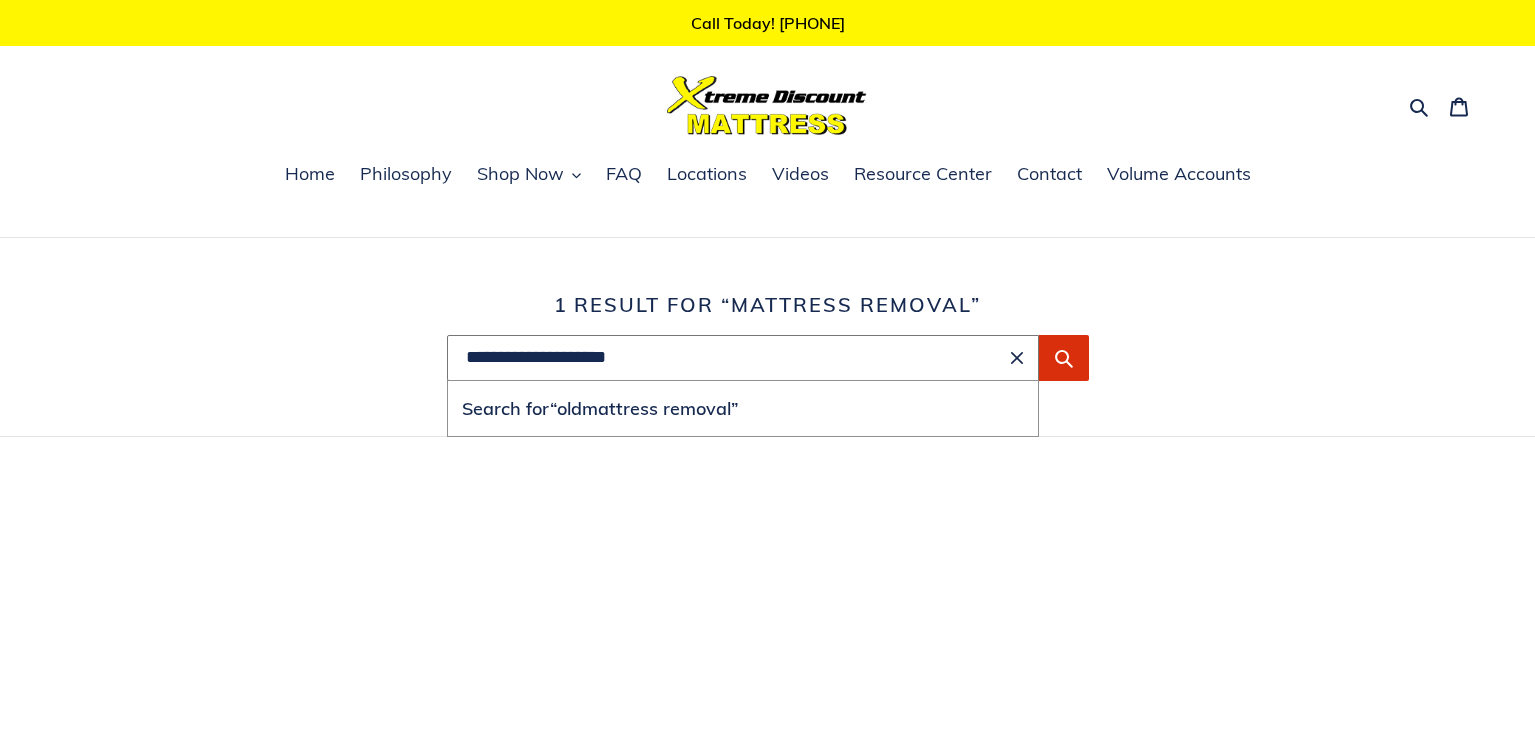 type on "**********" 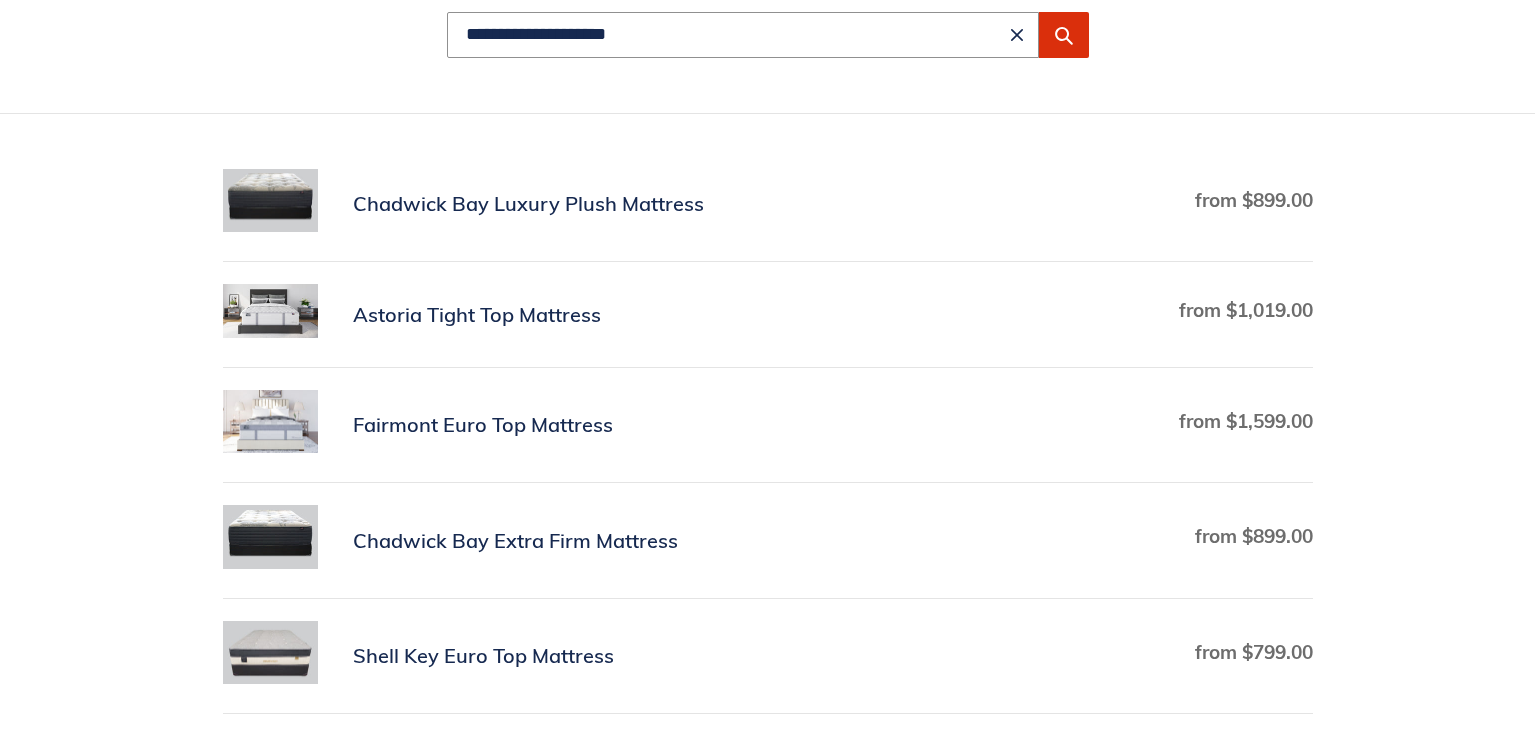 scroll, scrollTop: 0, scrollLeft: 0, axis: both 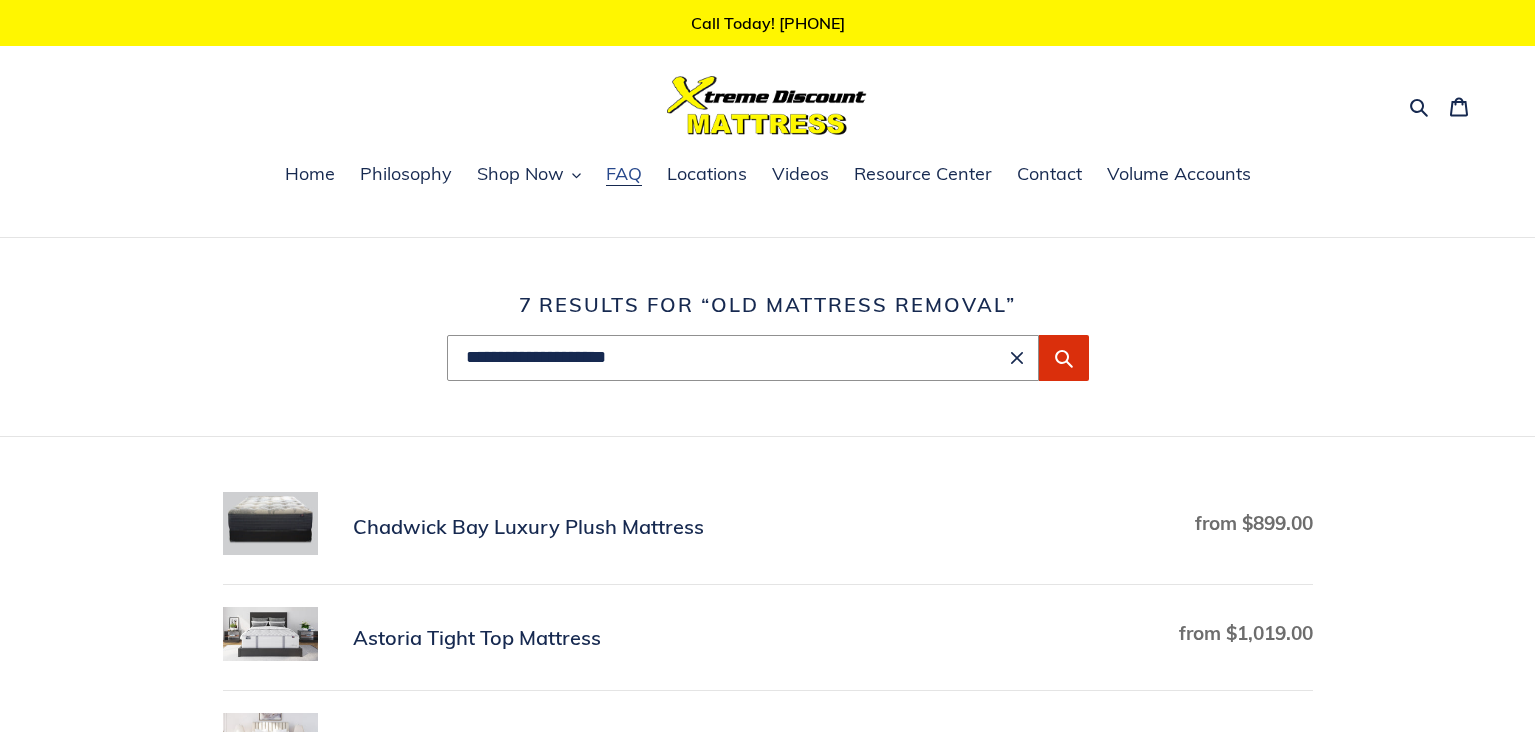 click on "FAQ" at bounding box center [624, 174] 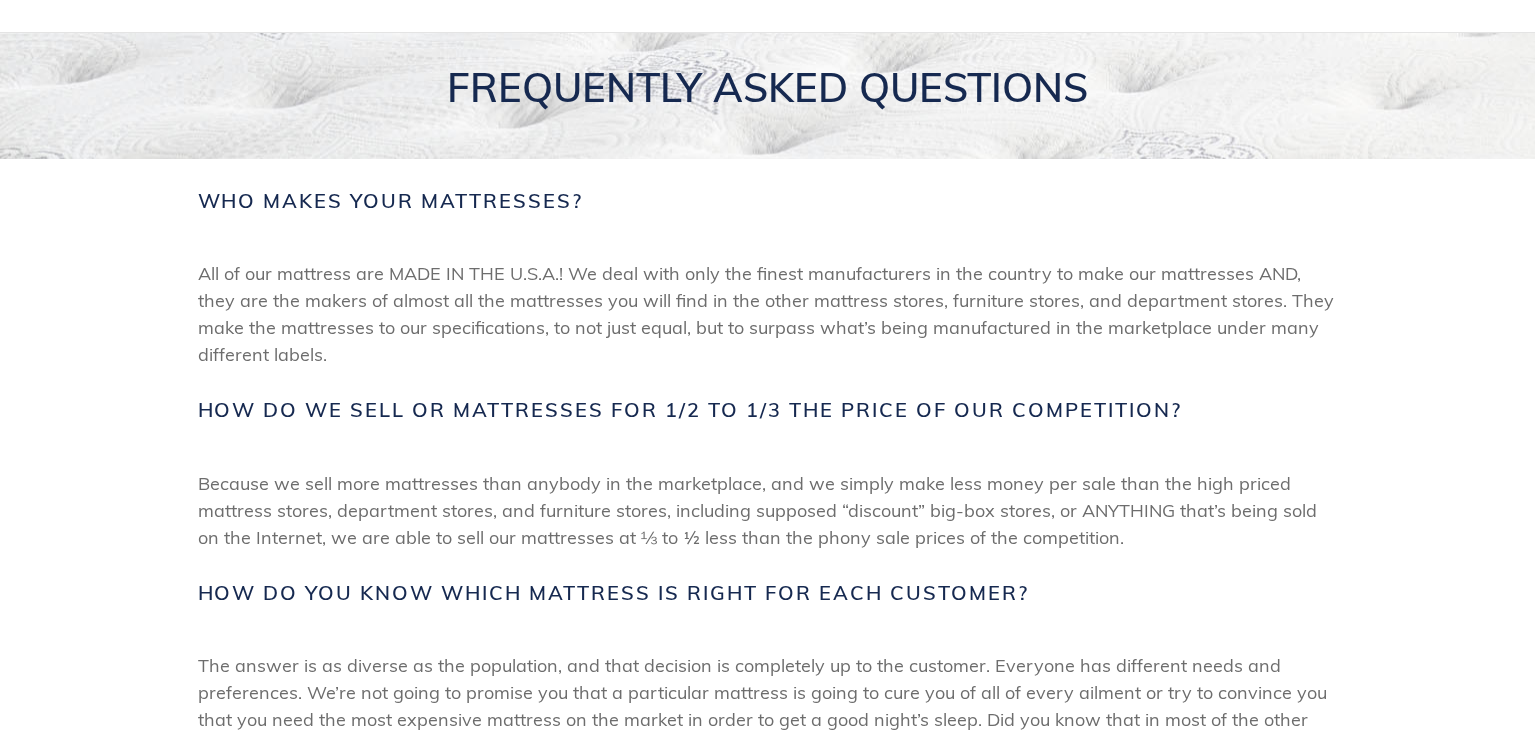 scroll, scrollTop: 0, scrollLeft: 0, axis: both 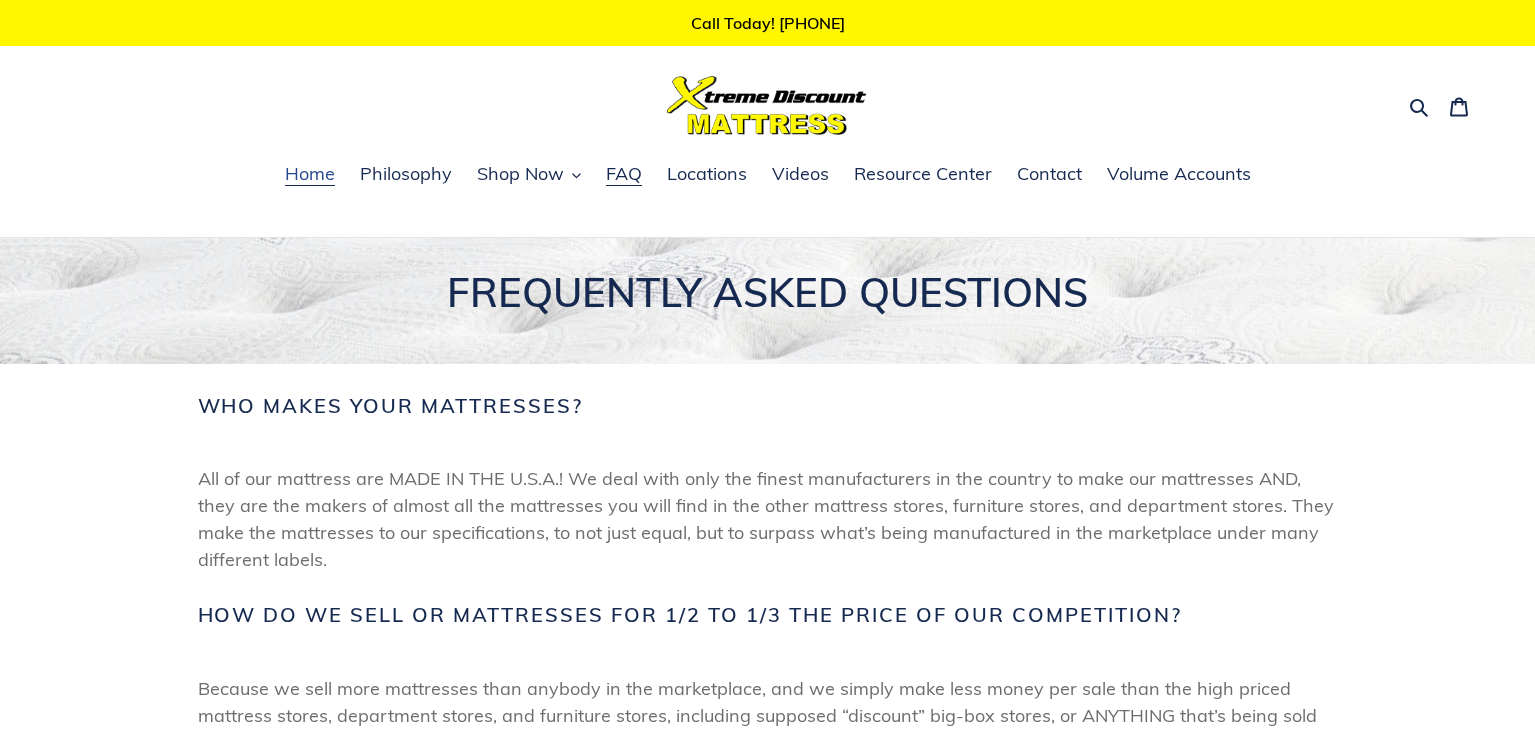 click on "Home" at bounding box center (310, 174) 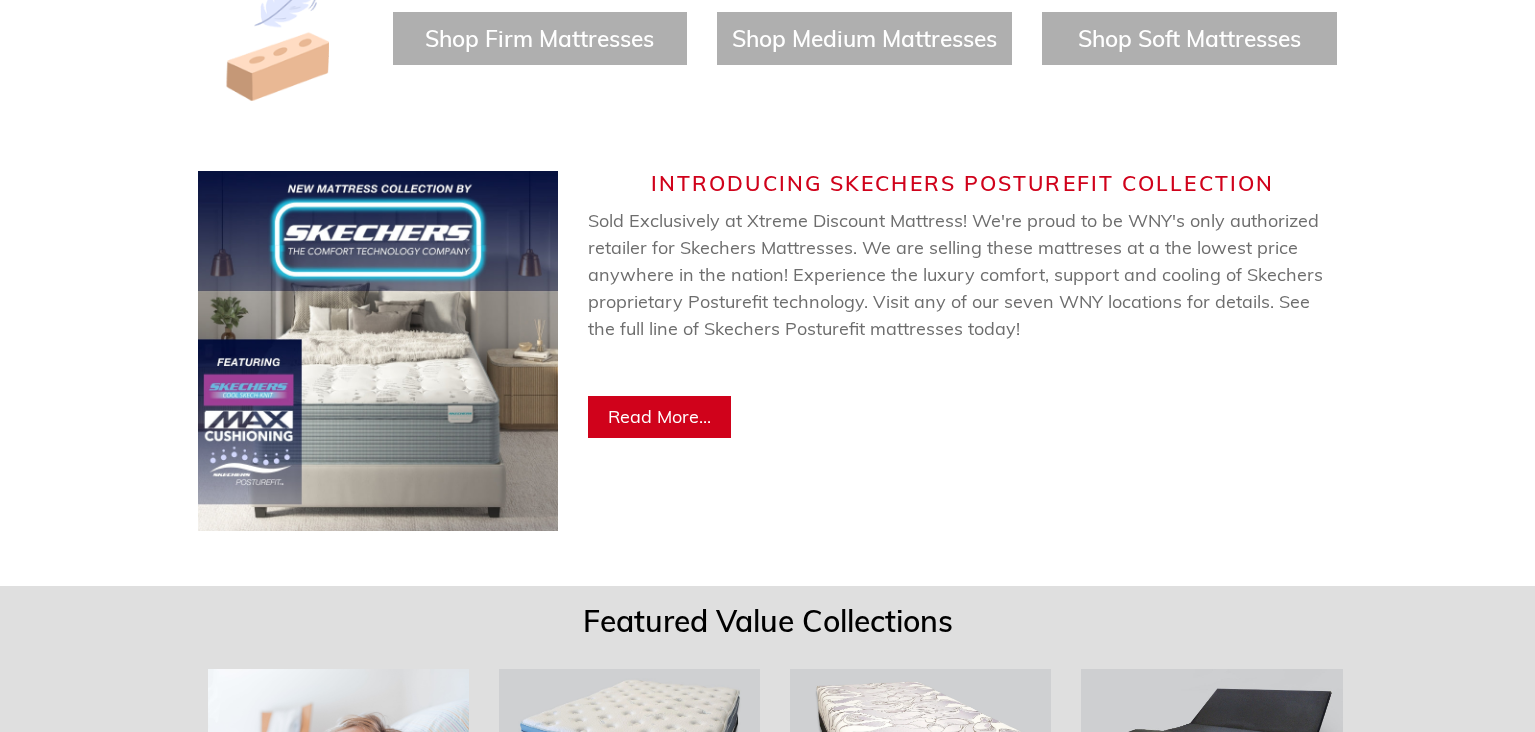 scroll, scrollTop: 1000, scrollLeft: 0, axis: vertical 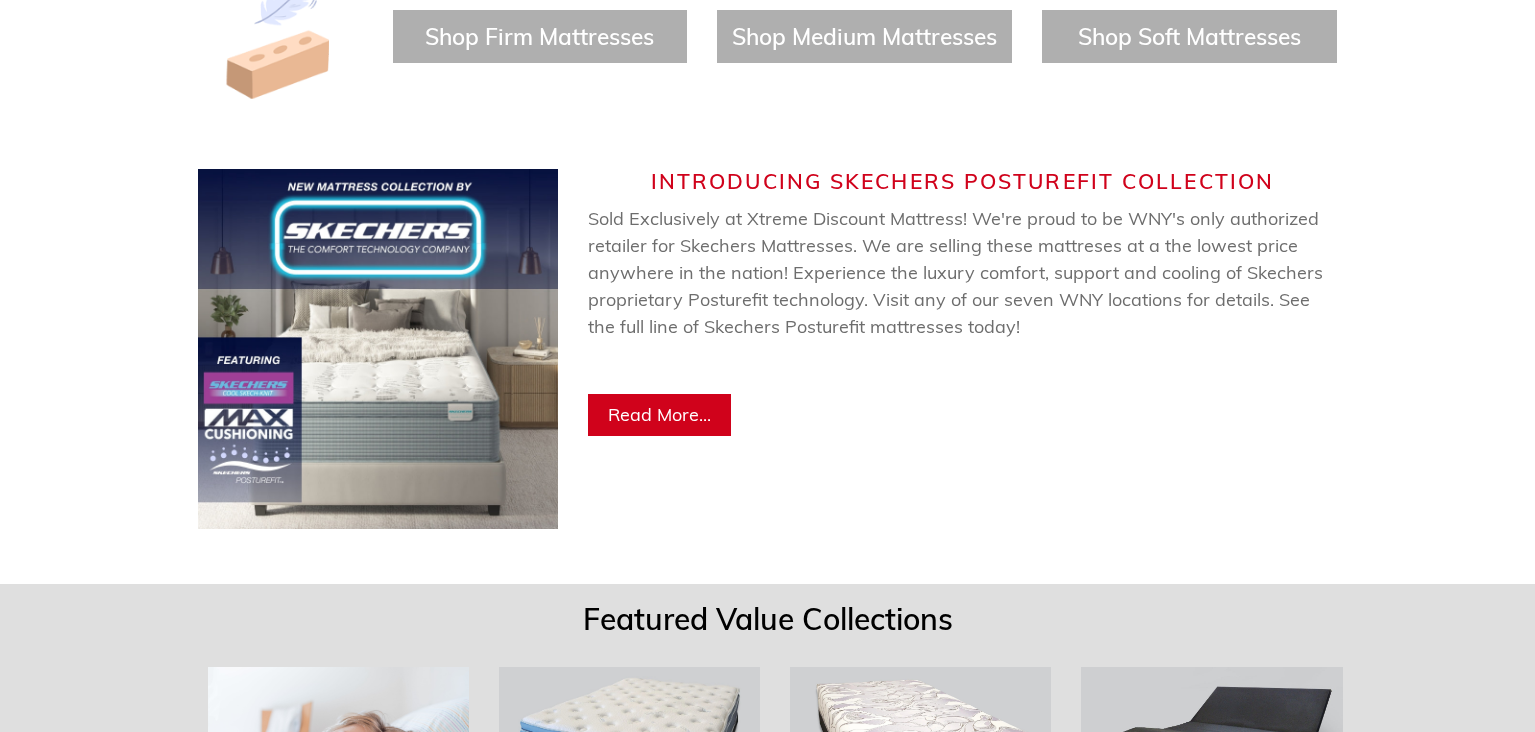 click on "Read More..." at bounding box center [659, 414] 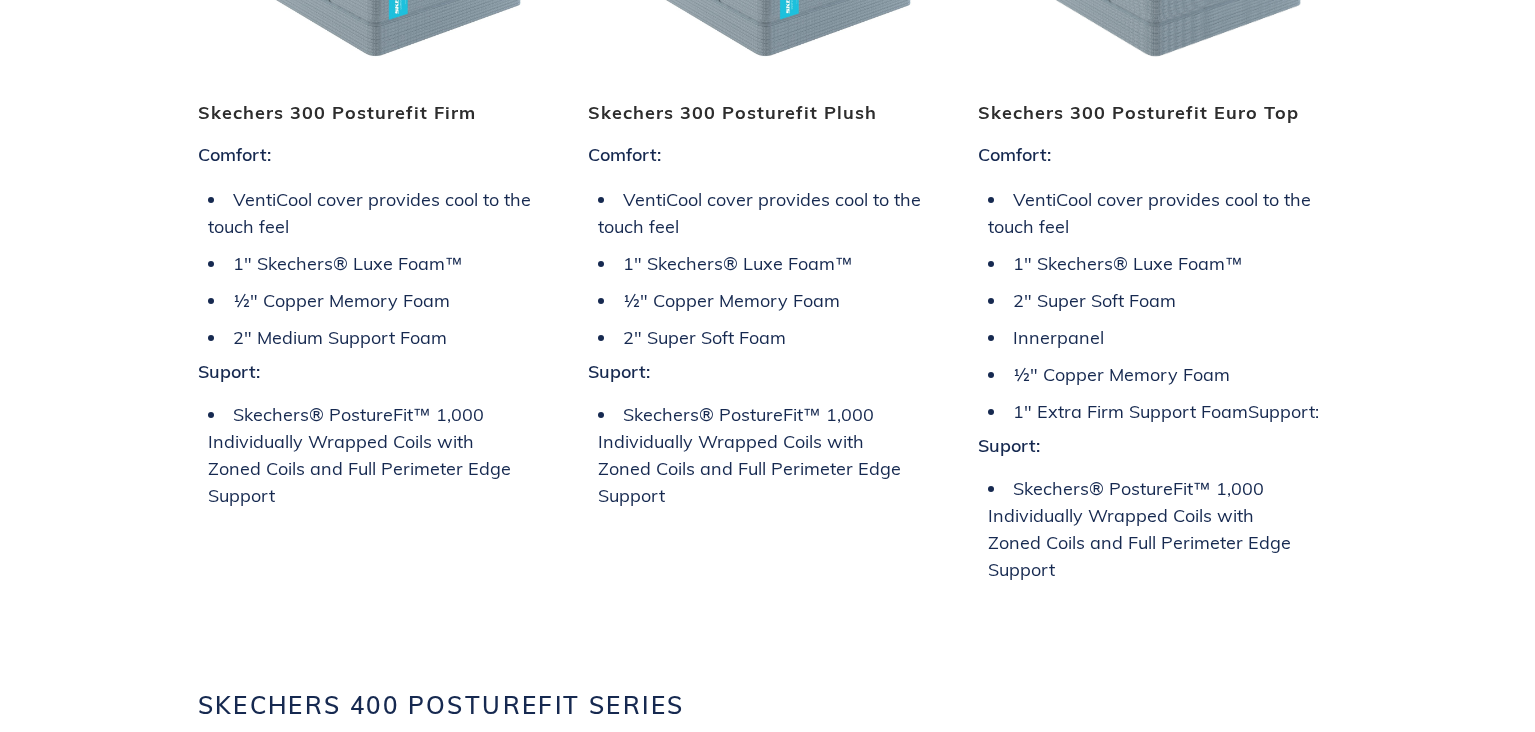 scroll, scrollTop: 3423, scrollLeft: 0, axis: vertical 